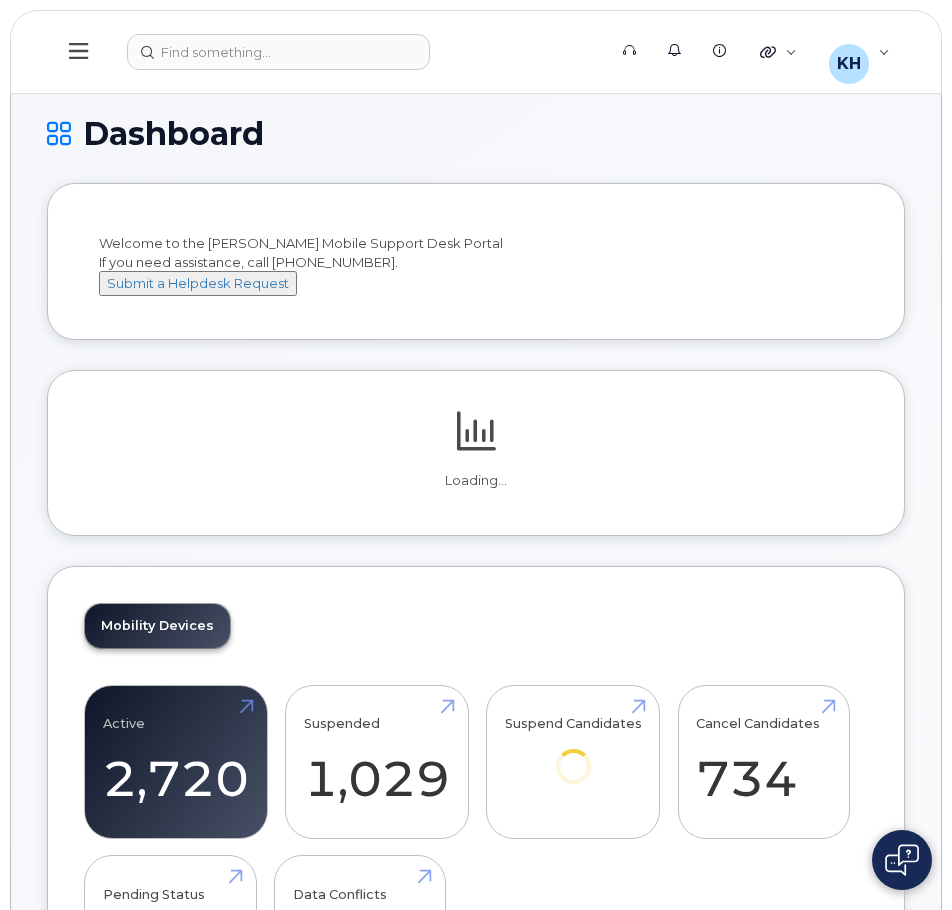 scroll, scrollTop: 0, scrollLeft: 0, axis: both 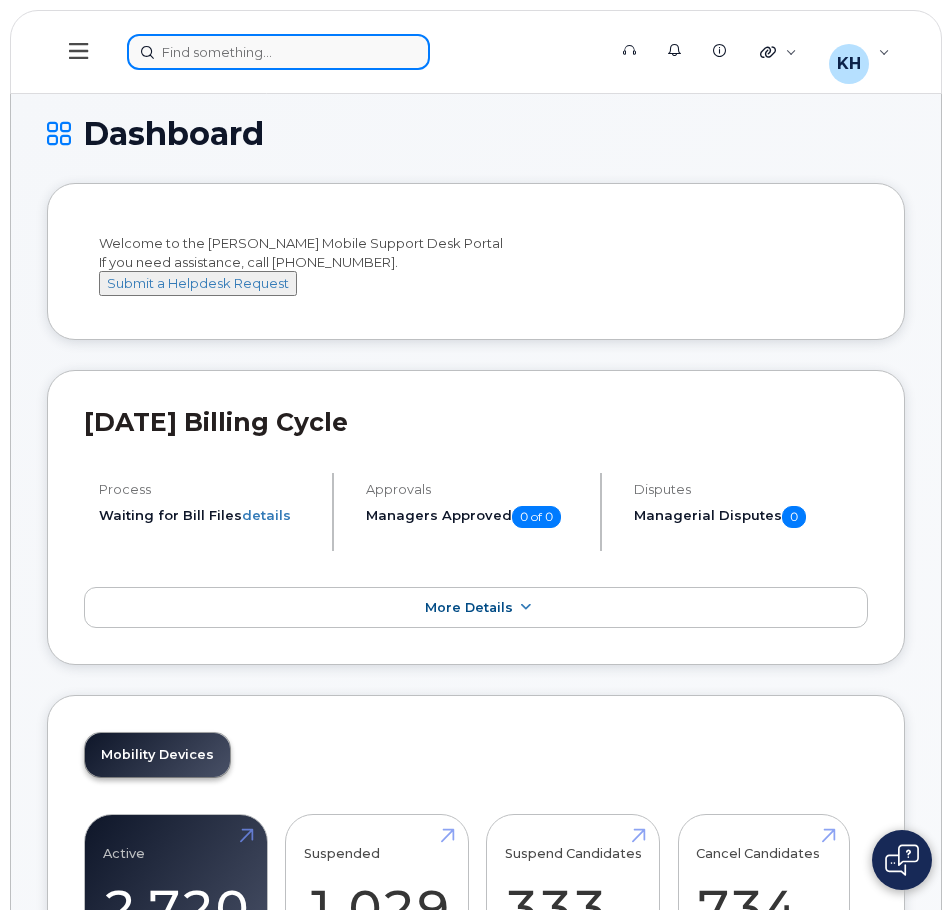 click at bounding box center [360, 52] 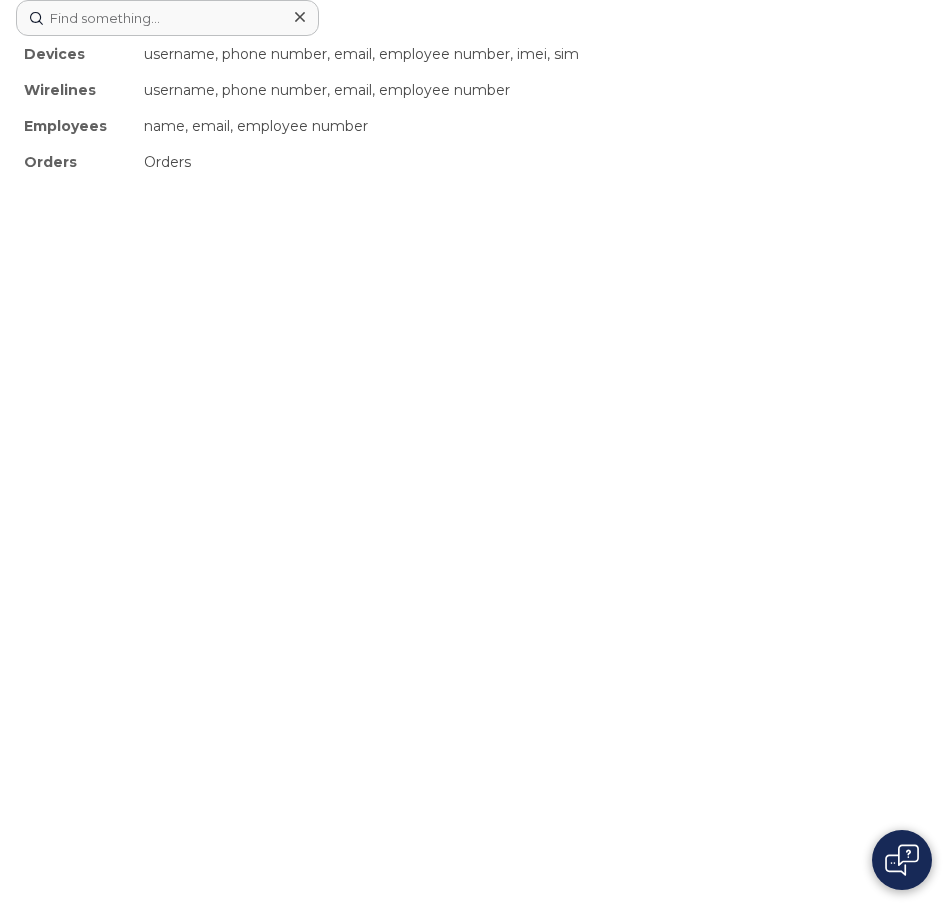 click on "Devices username, phone number, email, employee number, imei, sim Wirelines username, phone number, email, employee number Employees name, email, employee number Orders Orders" at bounding box center (476, 455) 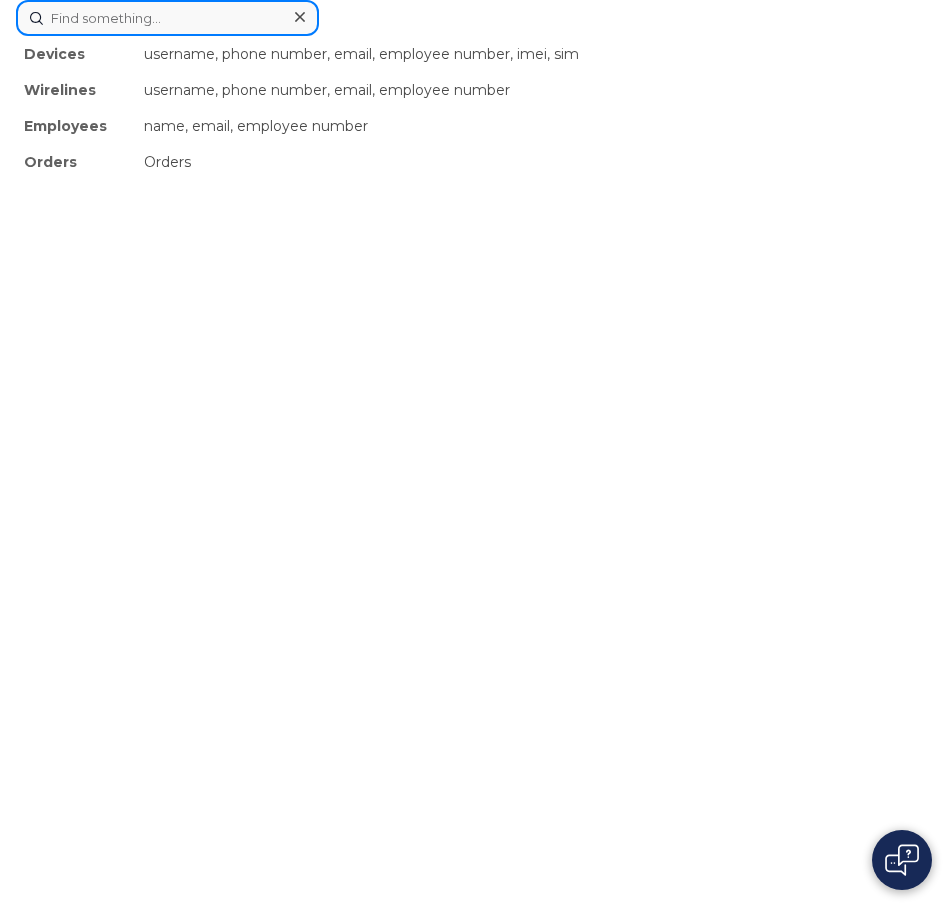 click at bounding box center [167, 18] 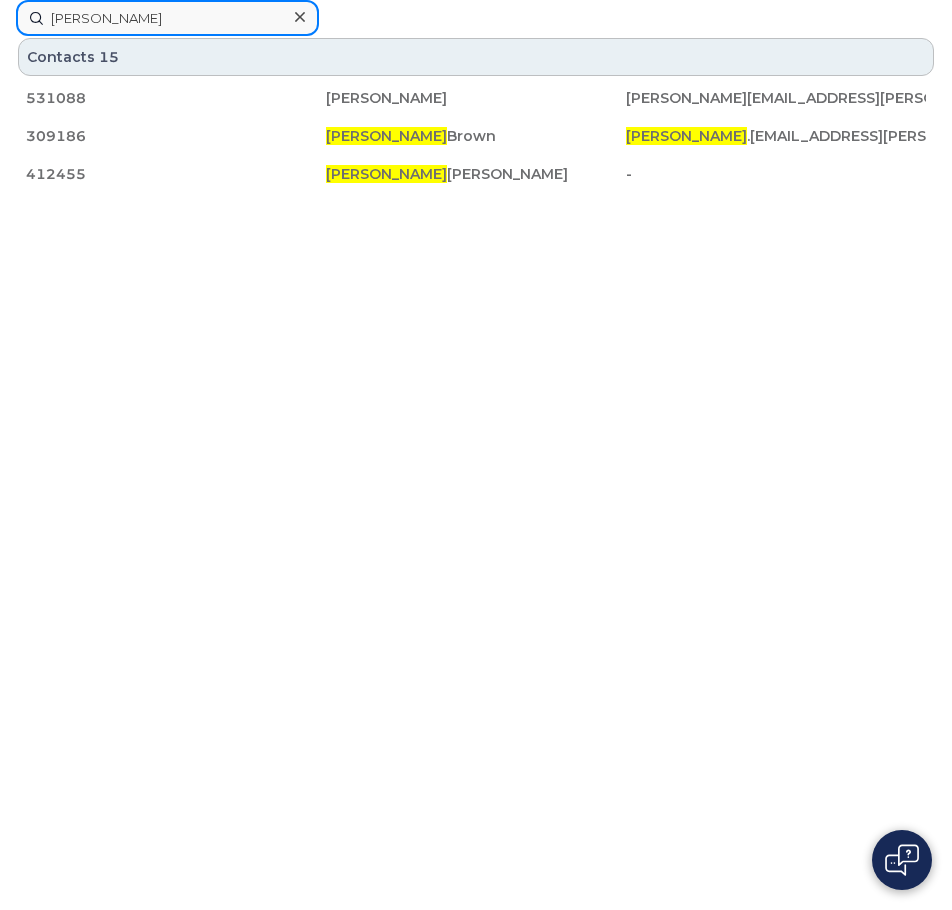 drag, startPoint x: 132, startPoint y: 29, endPoint x: 2, endPoint y: 33, distance: 130.06152 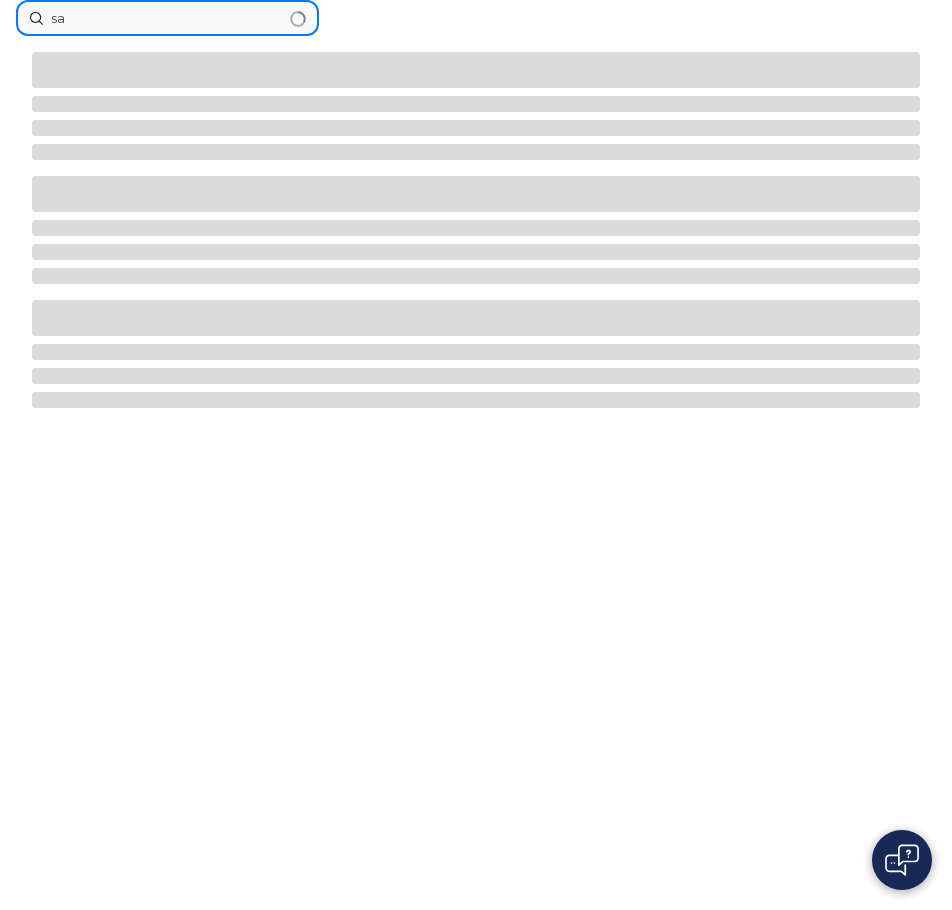 type on "s" 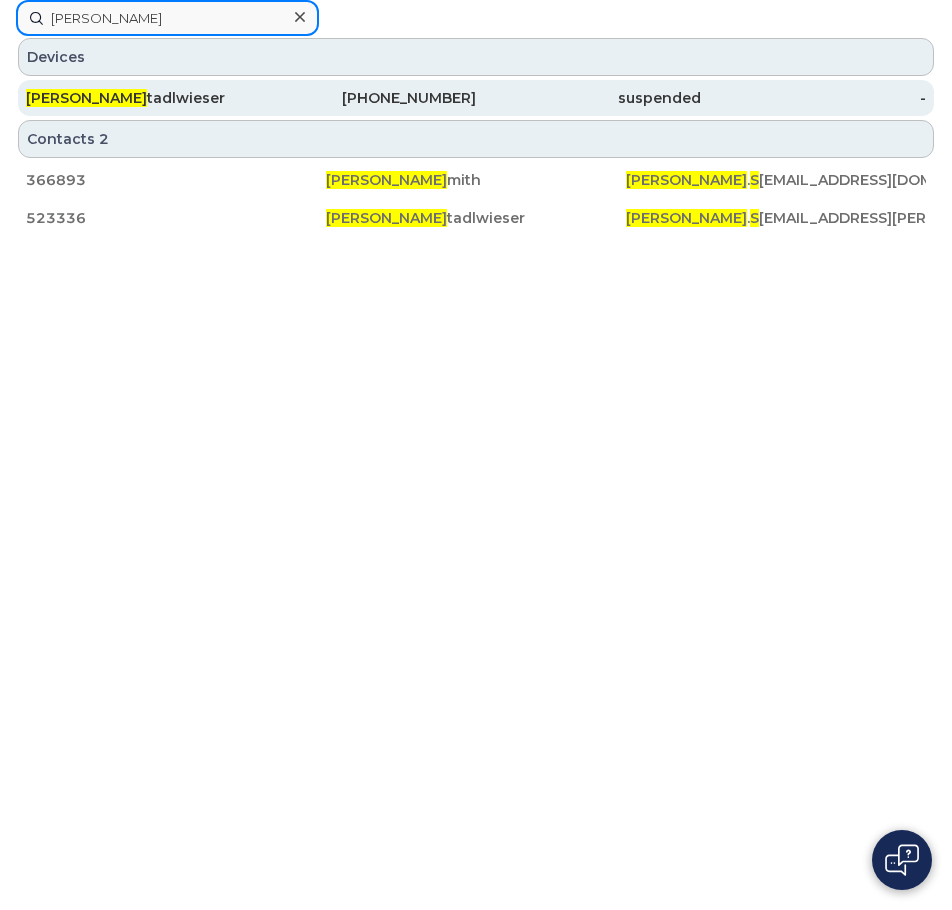 type on "breanna s" 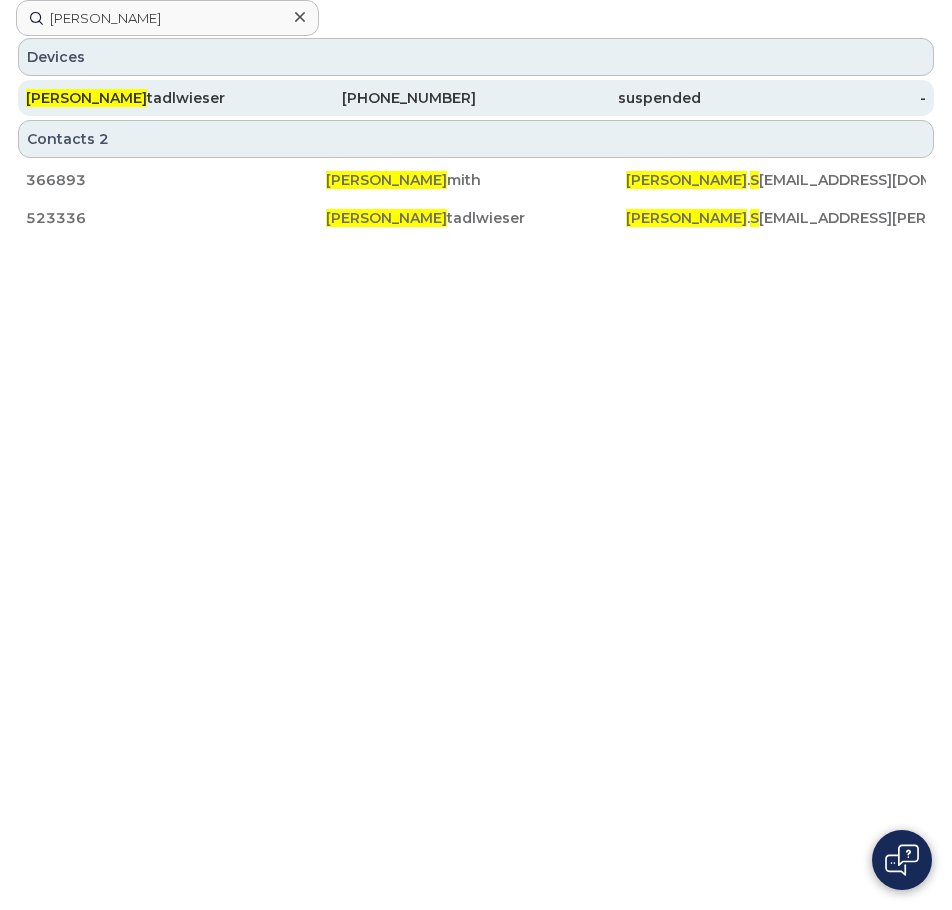 click on "Breanna S tadlwieser" at bounding box center [138, 98] 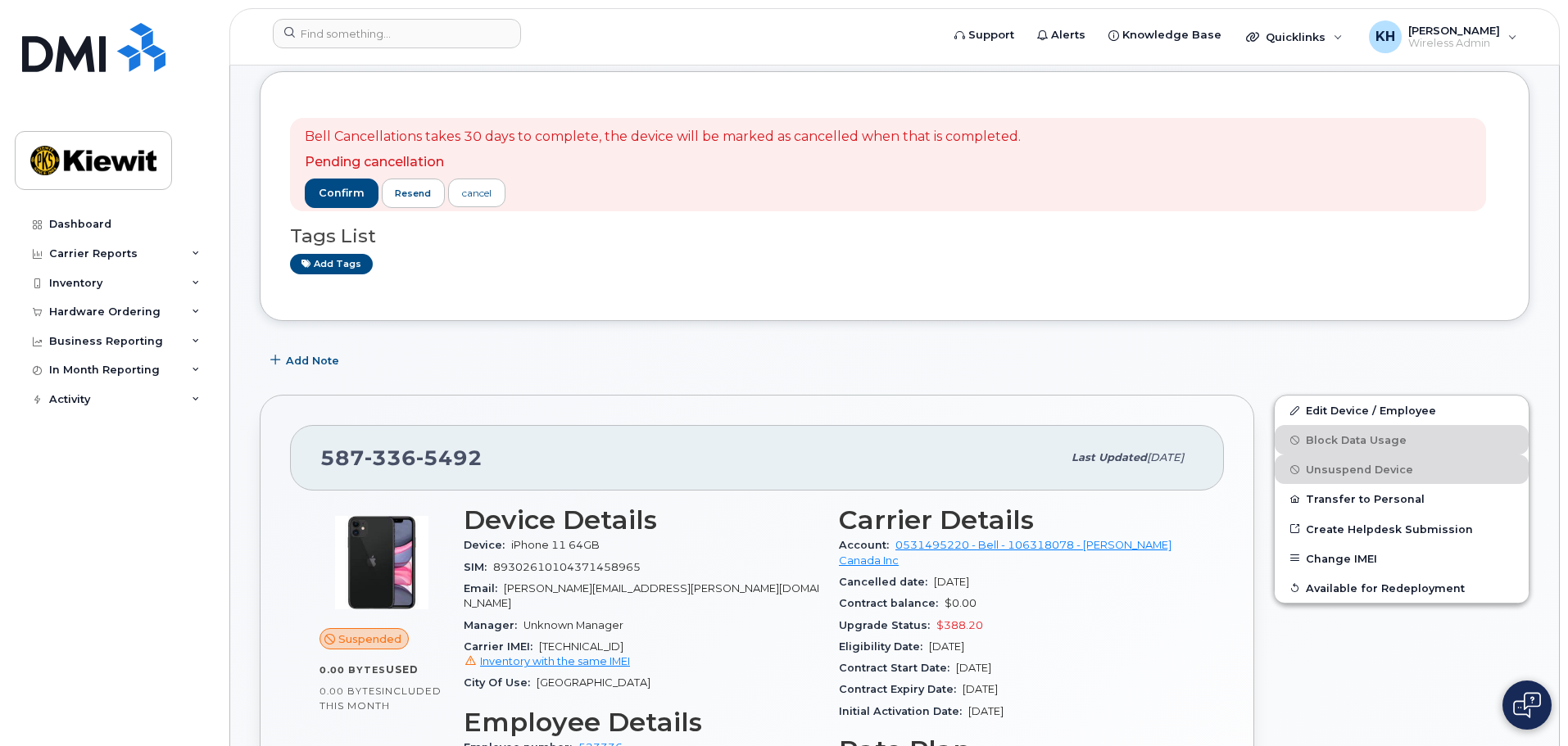 scroll, scrollTop: 0, scrollLeft: 0, axis: both 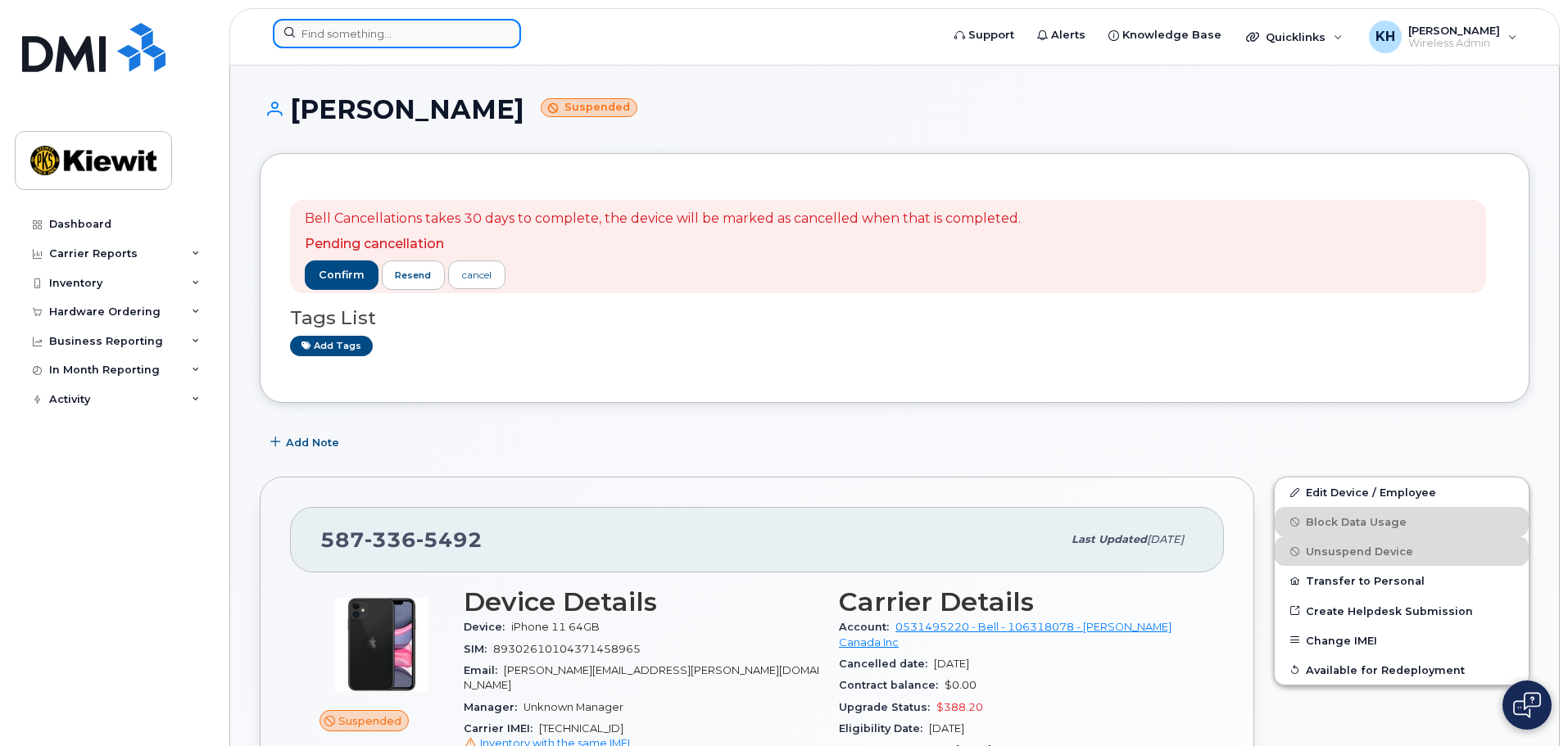 click at bounding box center [397, 34] 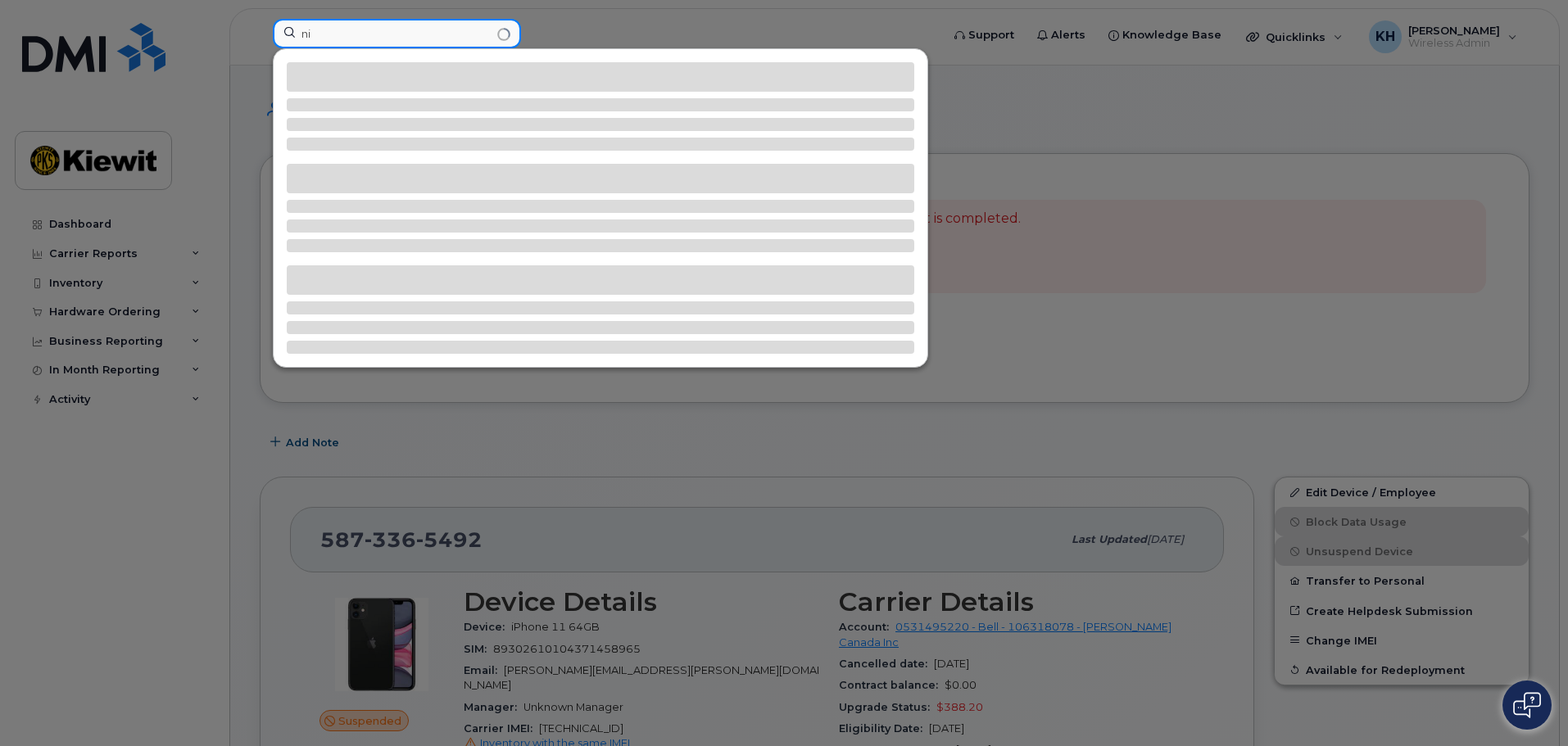 type on "n" 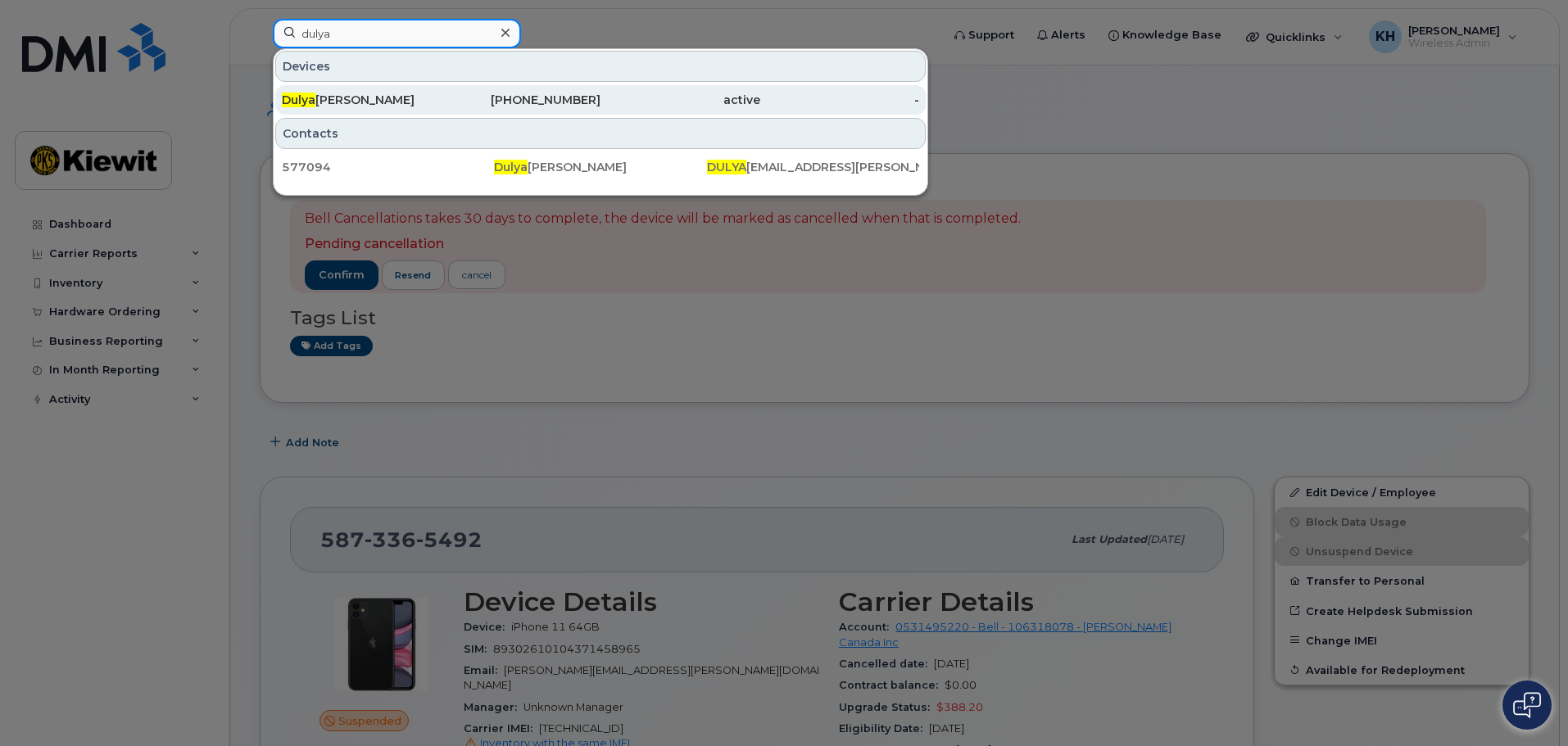 type on "dulya" 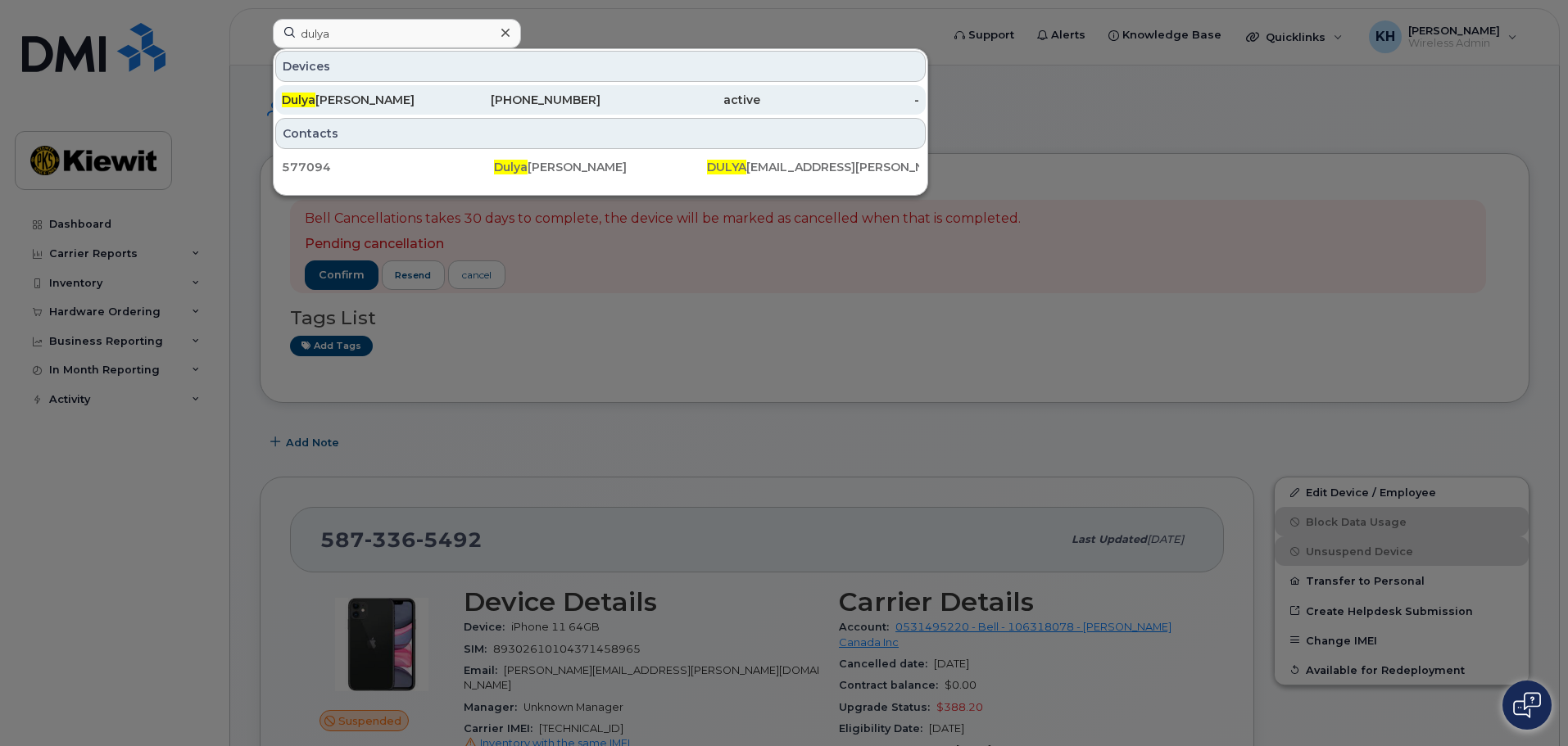 click on "Dulya vich Vongsathor" at bounding box center (361, 100) 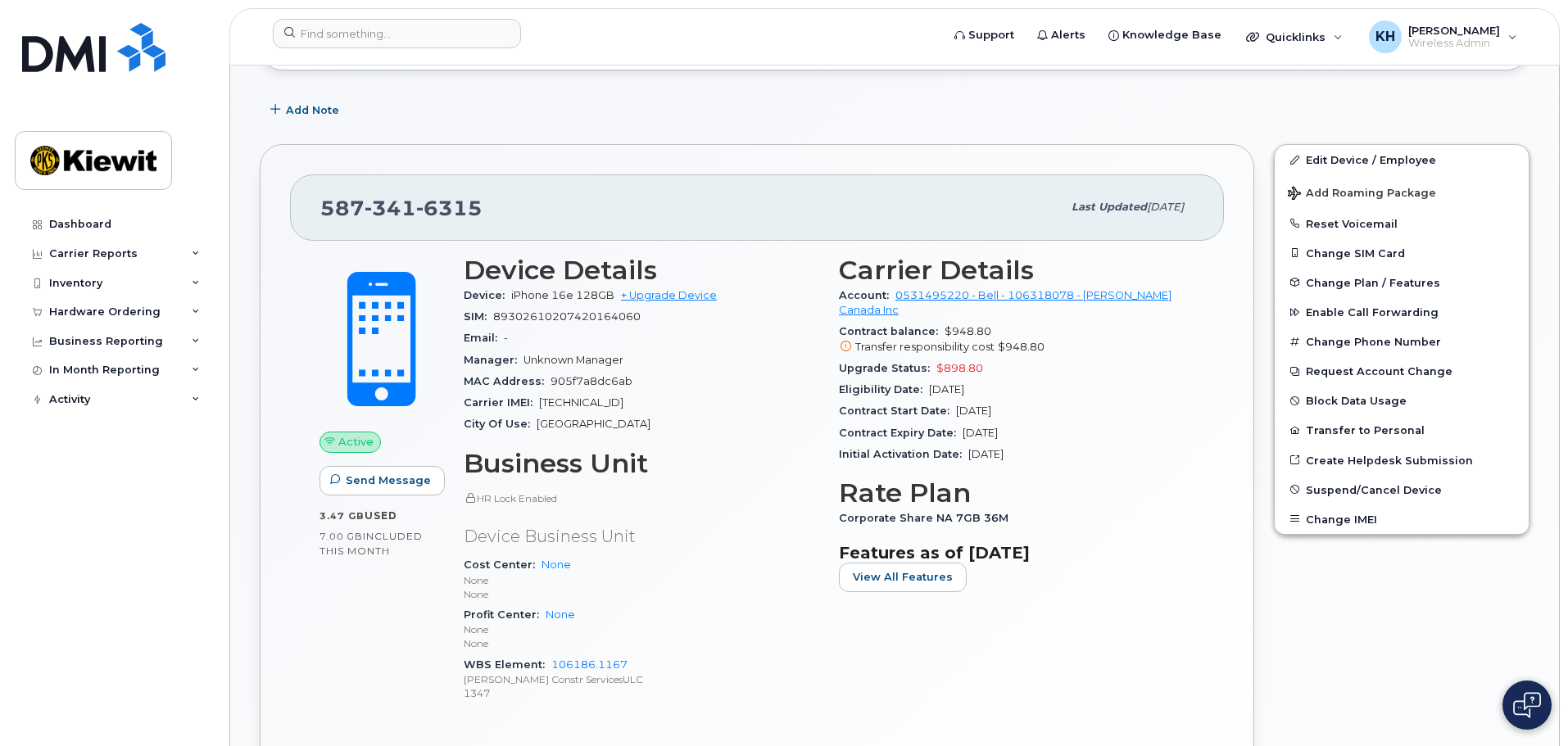 scroll, scrollTop: 246, scrollLeft: 0, axis: vertical 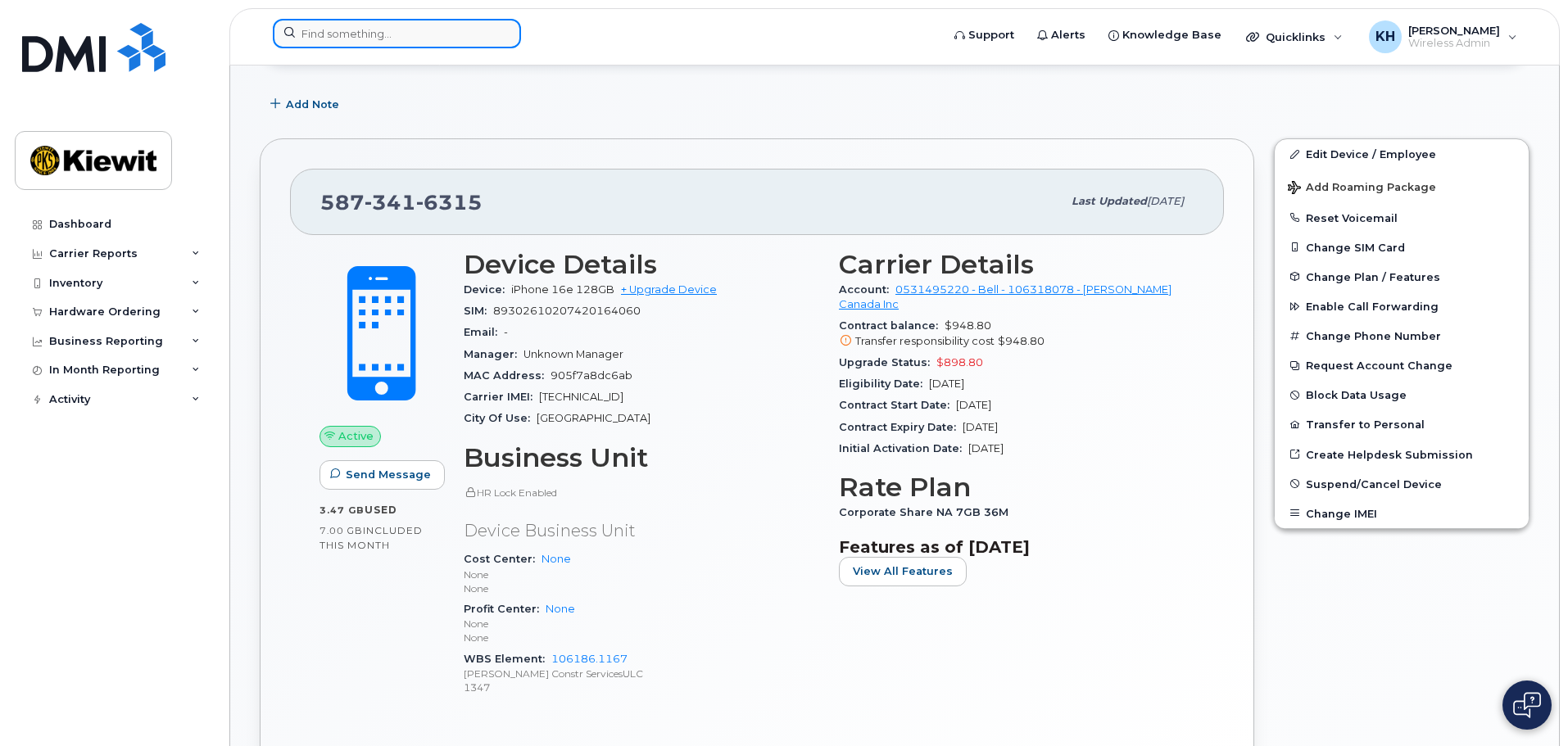 click at bounding box center (397, 34) 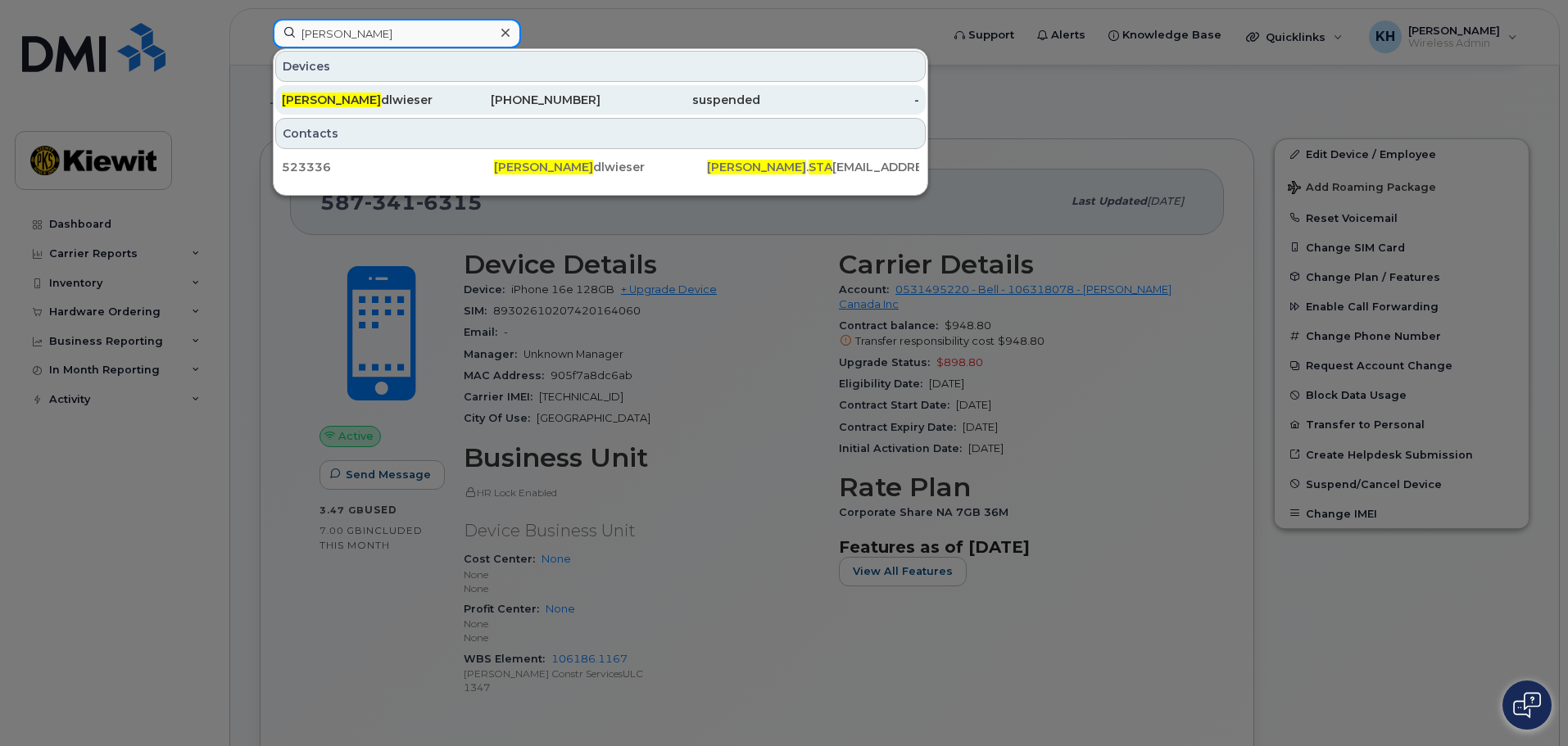 type on "breanna sta" 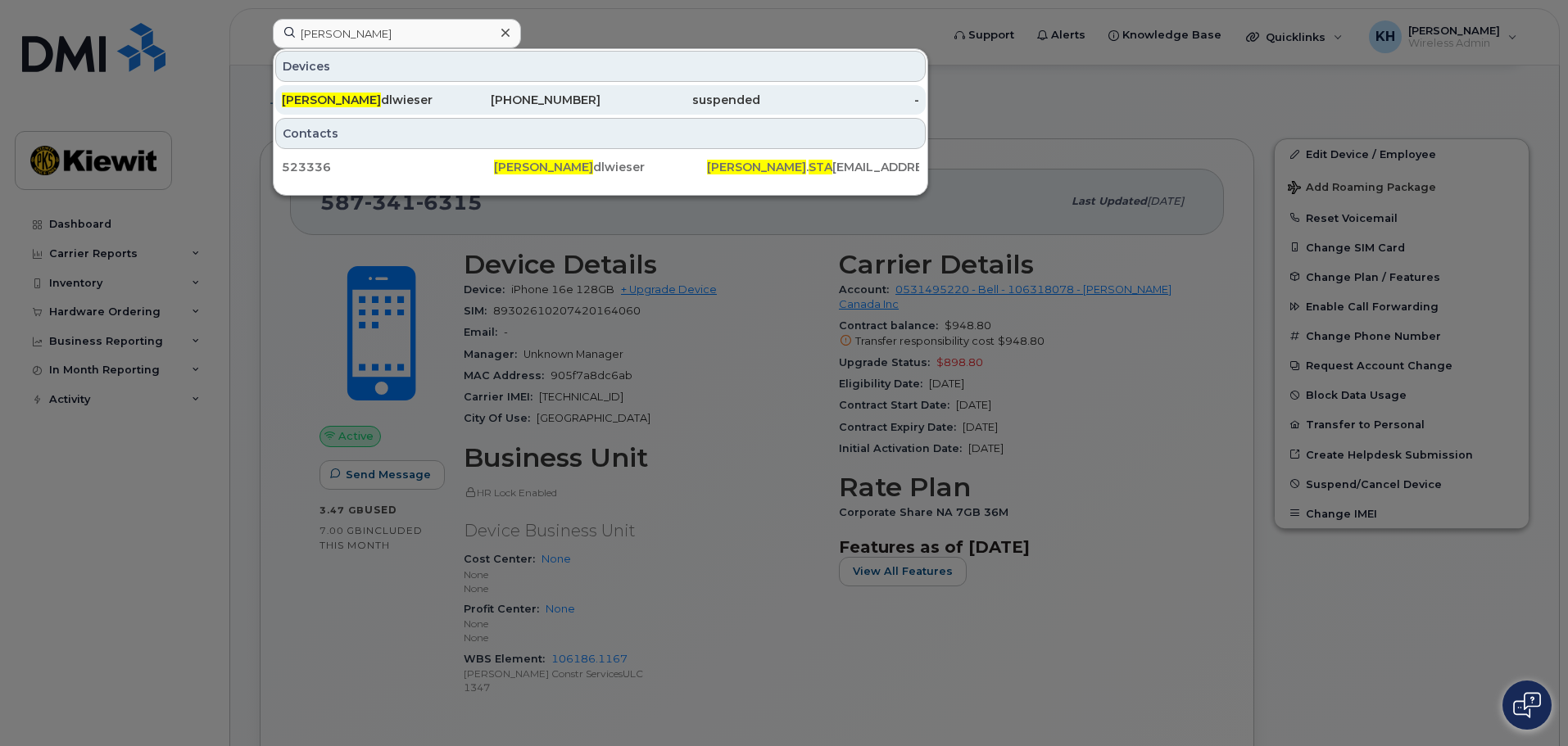 click on "Breanna Sta" at bounding box center [331, 100] 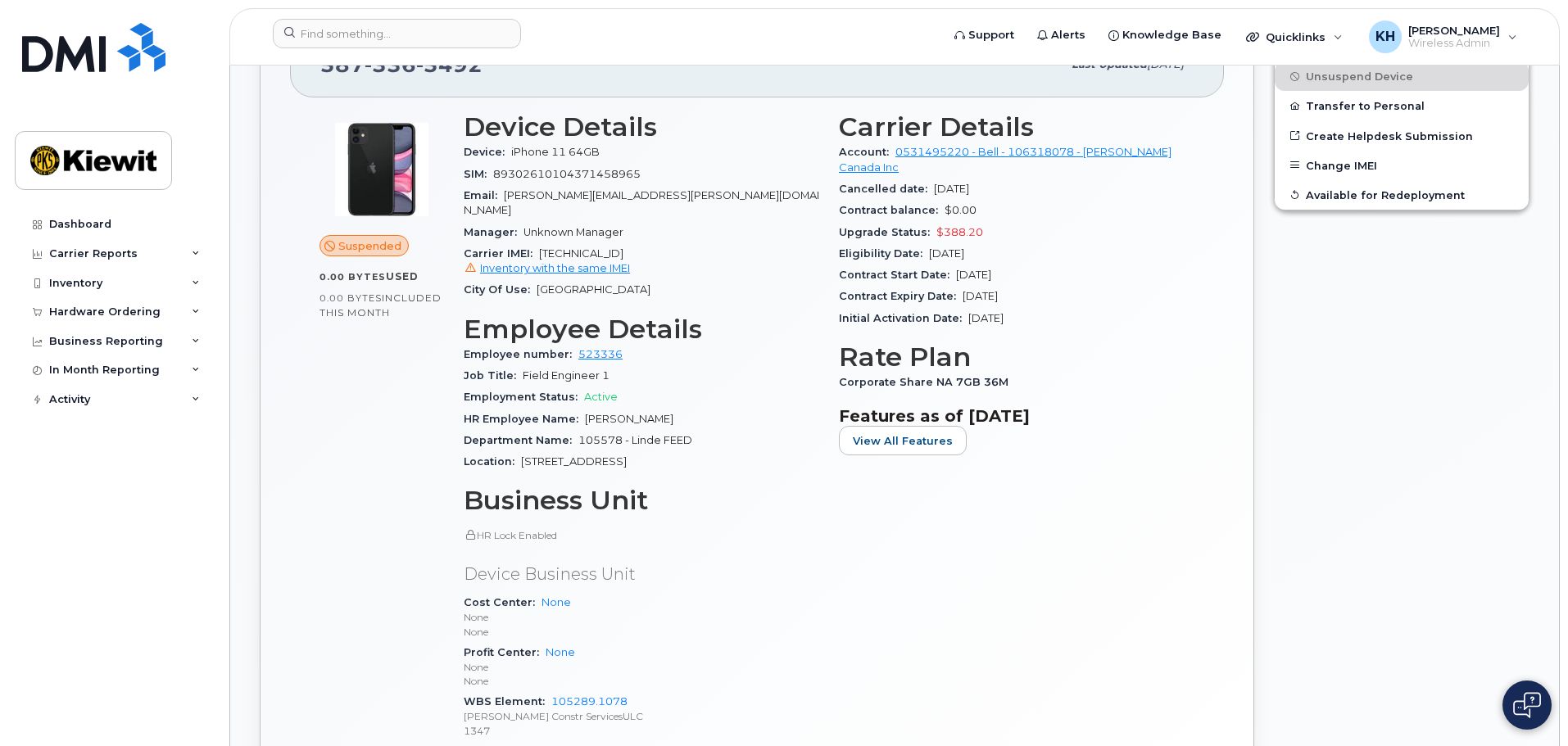 scroll, scrollTop: 328, scrollLeft: 0, axis: vertical 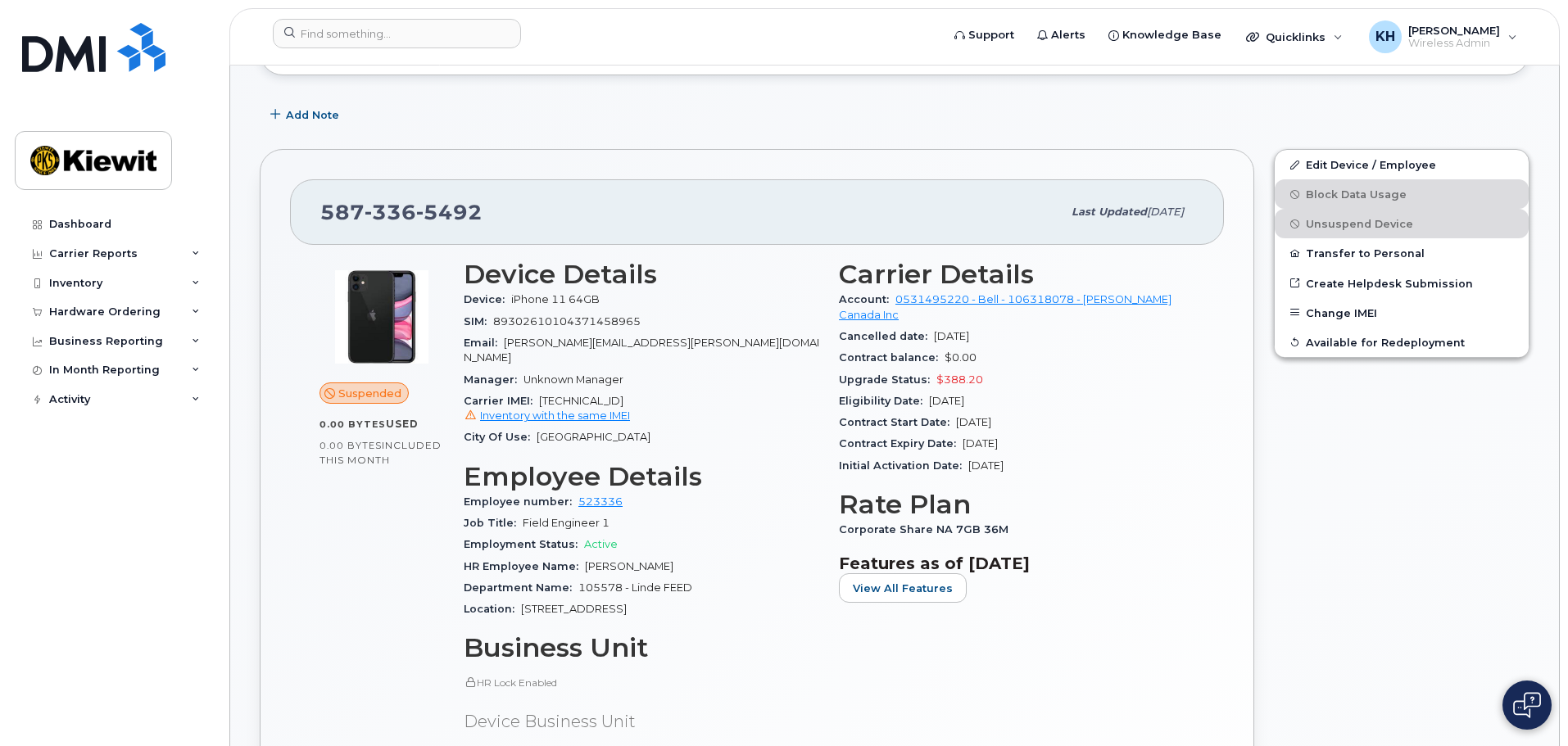 click on "352563749826401 Inventory with the same IMEI" at bounding box center [641, 409] 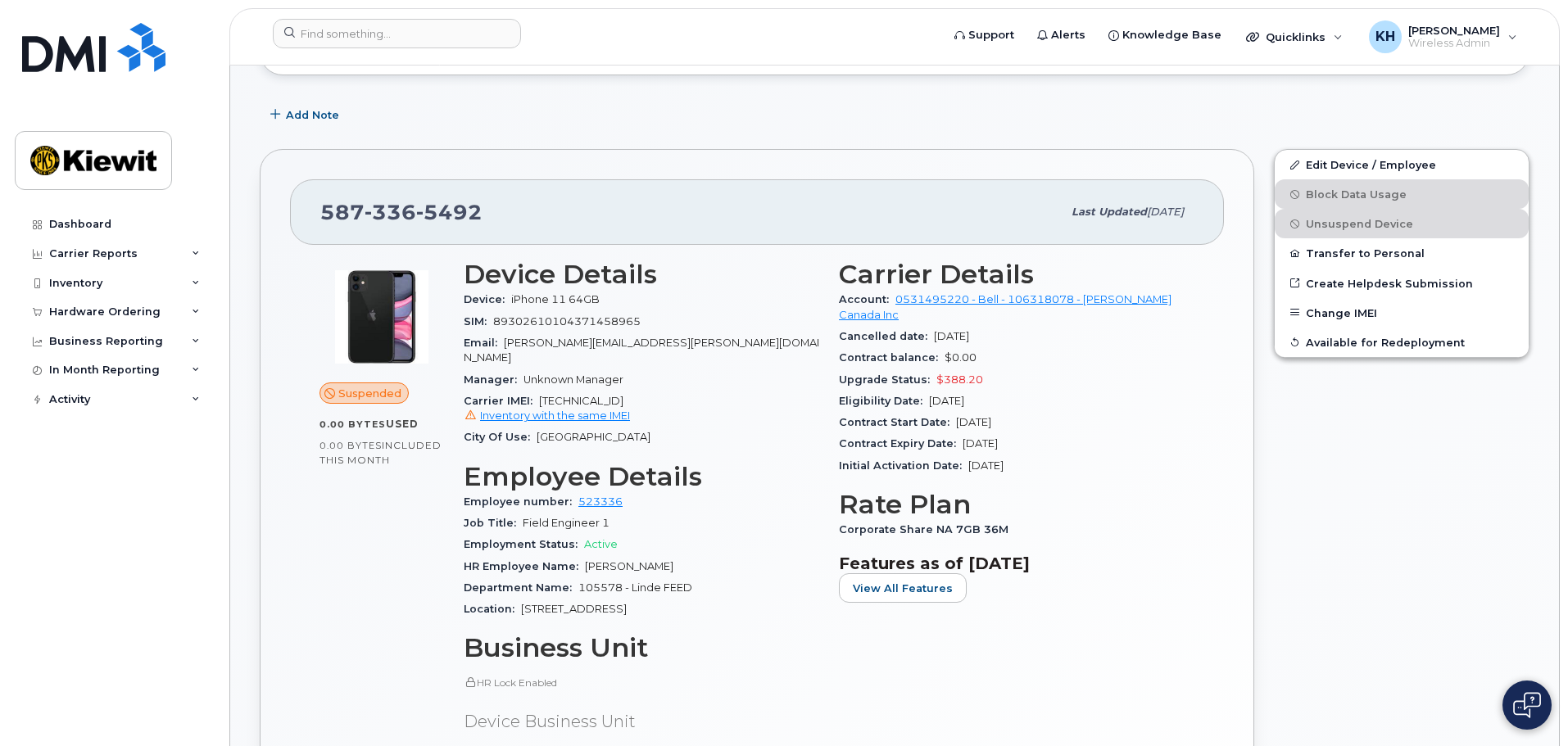 click on "City Of Use: Edmonton" at bounding box center (641, 437) 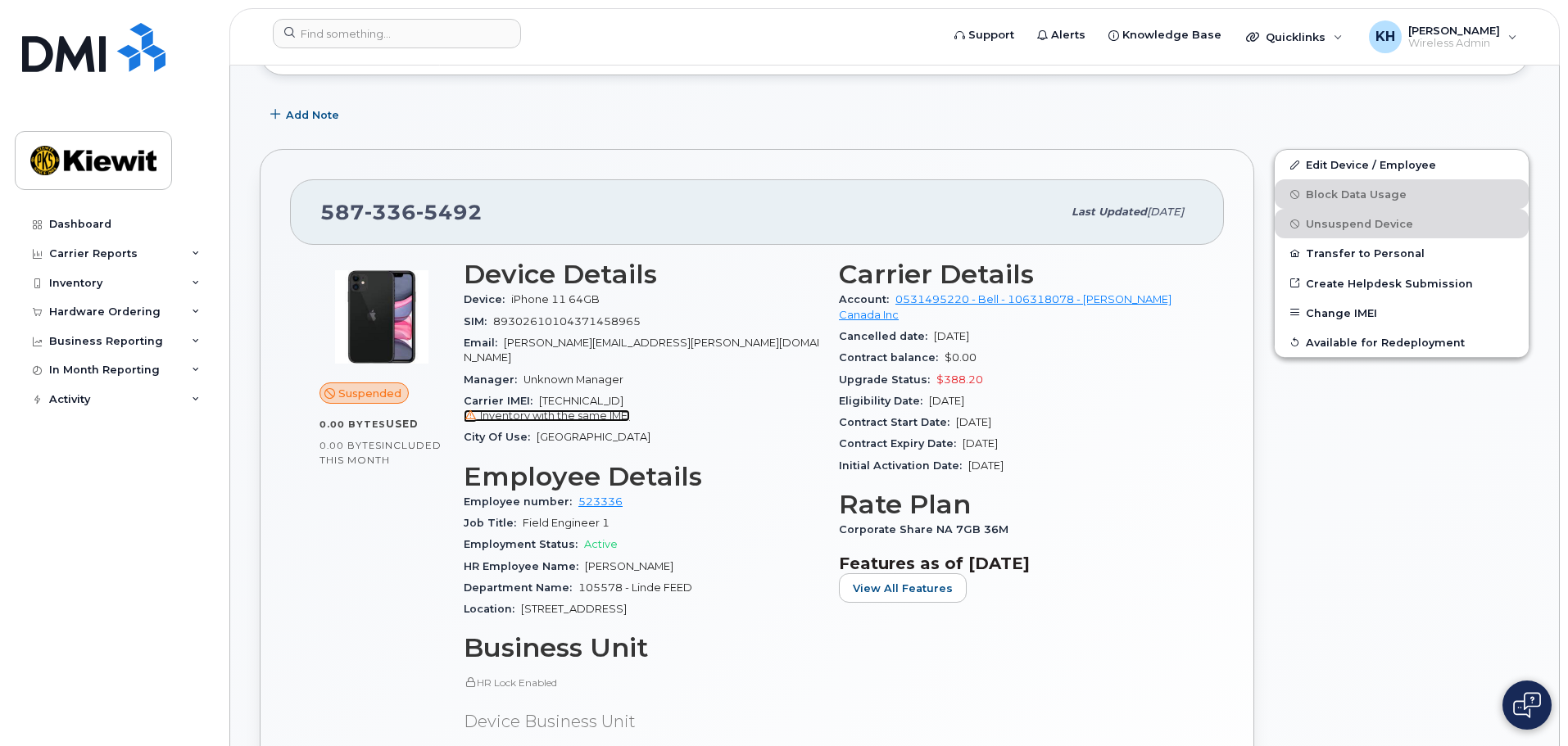 click on "Inventory with the same IMEI" at bounding box center (555, 415) 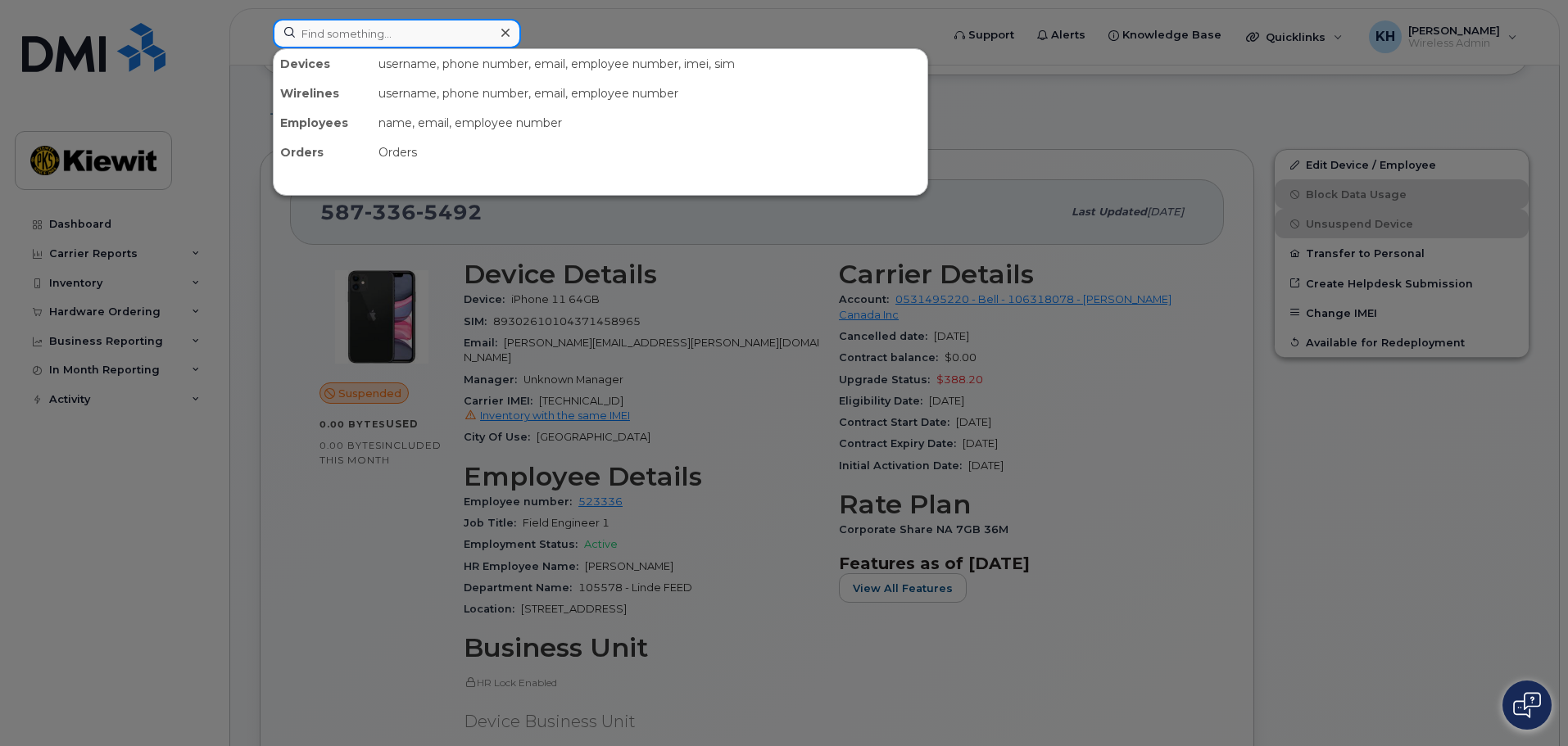 click at bounding box center (397, 34) 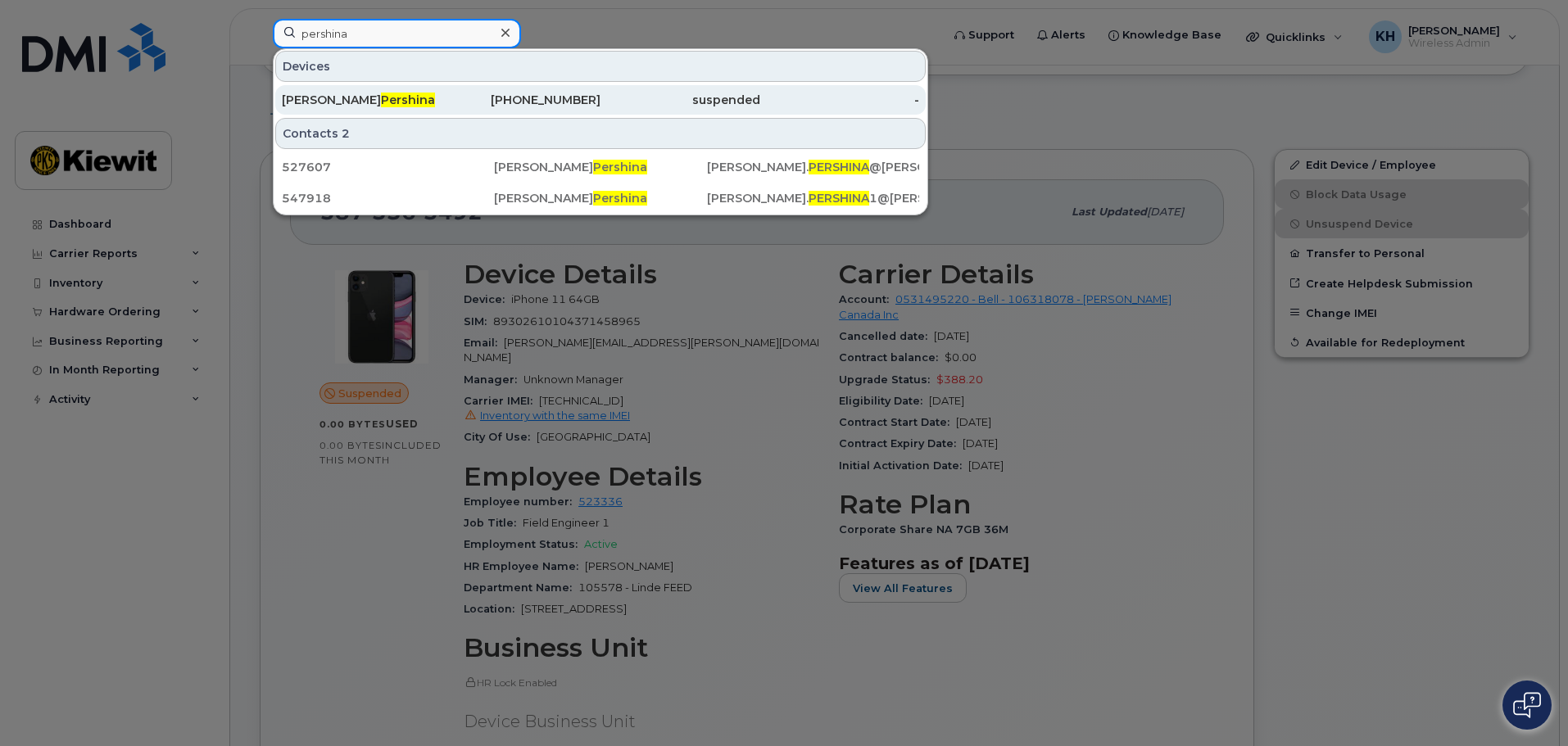 type on "pershina" 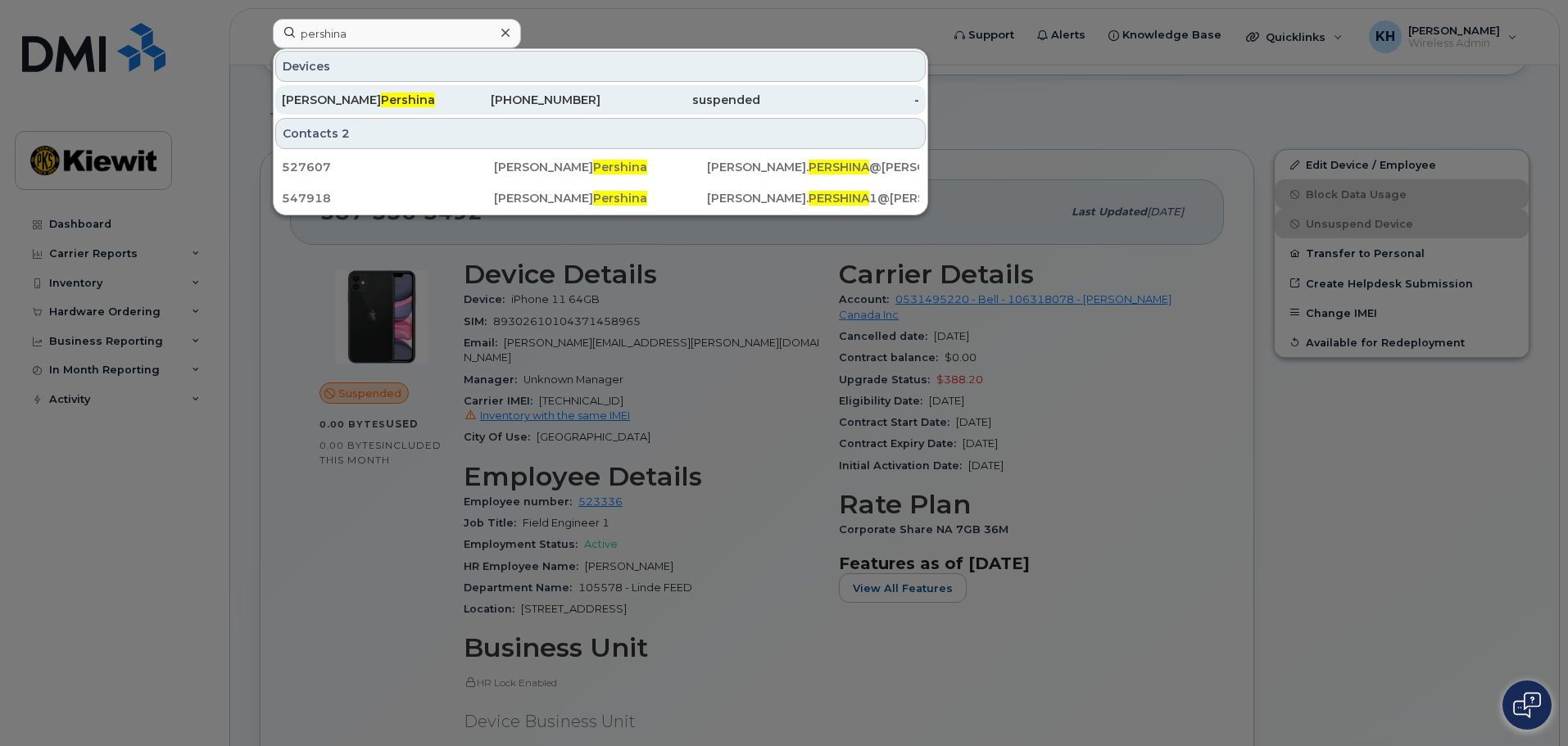click on "Jenny  Pershina" 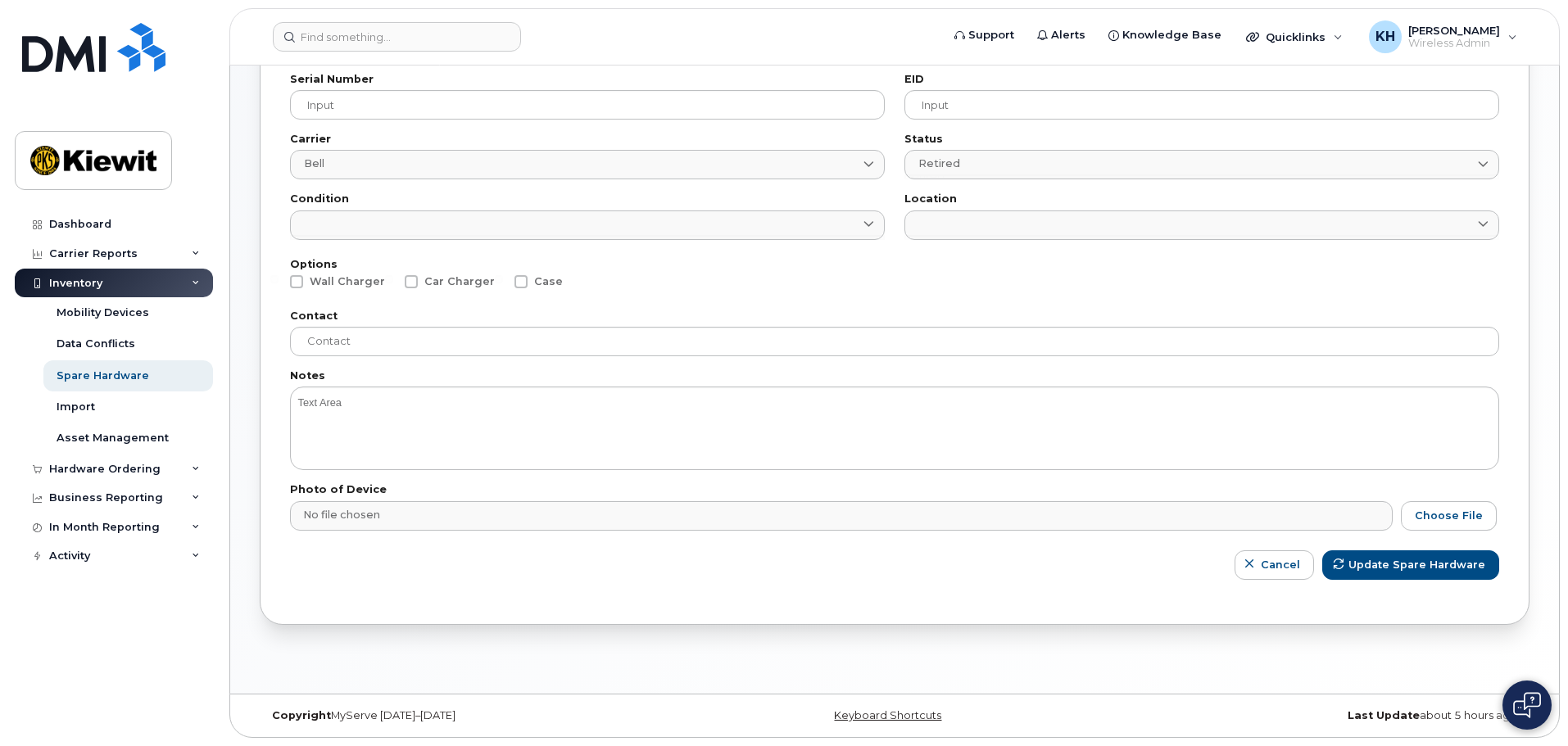 scroll, scrollTop: 0, scrollLeft: 0, axis: both 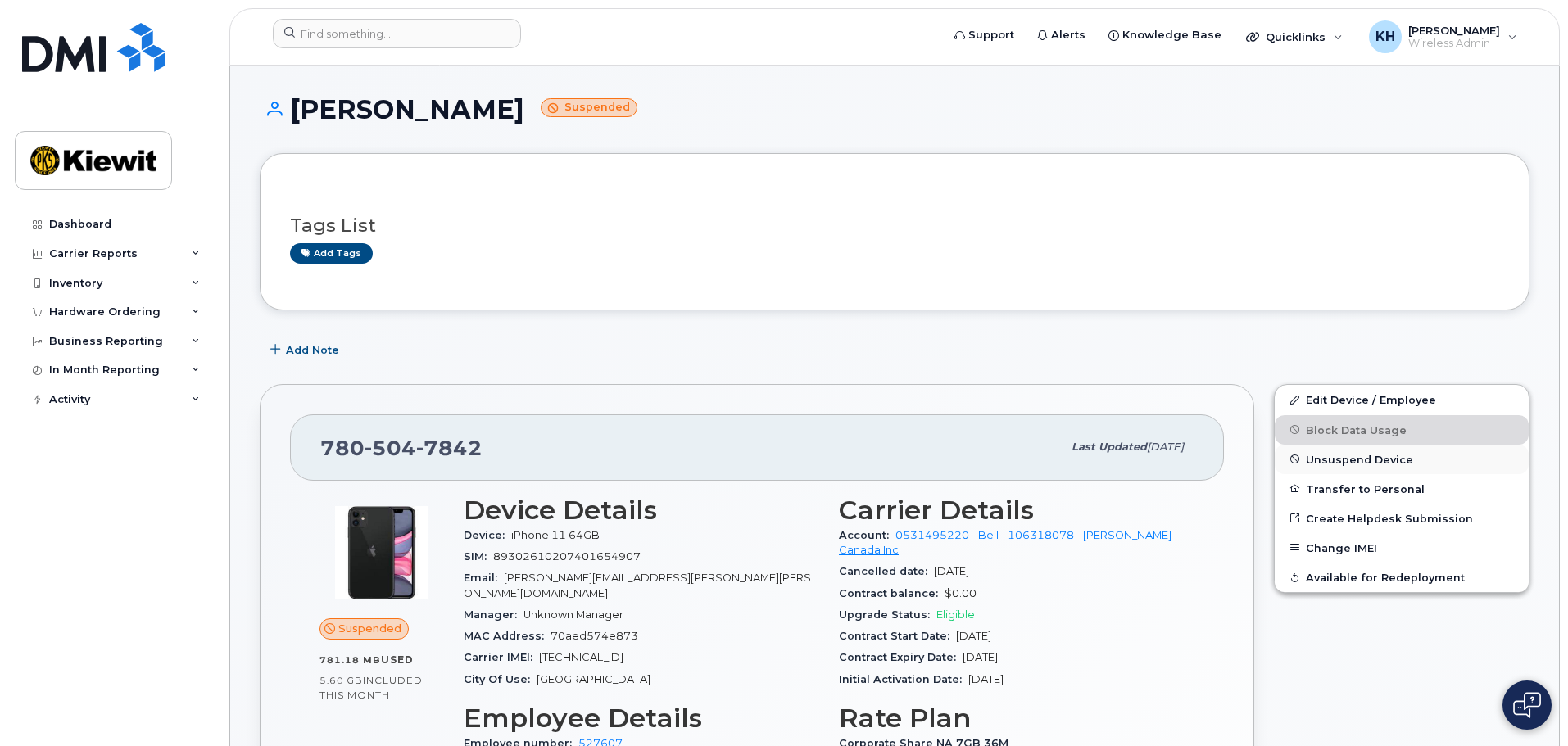 click on "Unsuspend Device" at bounding box center (1359, 459) 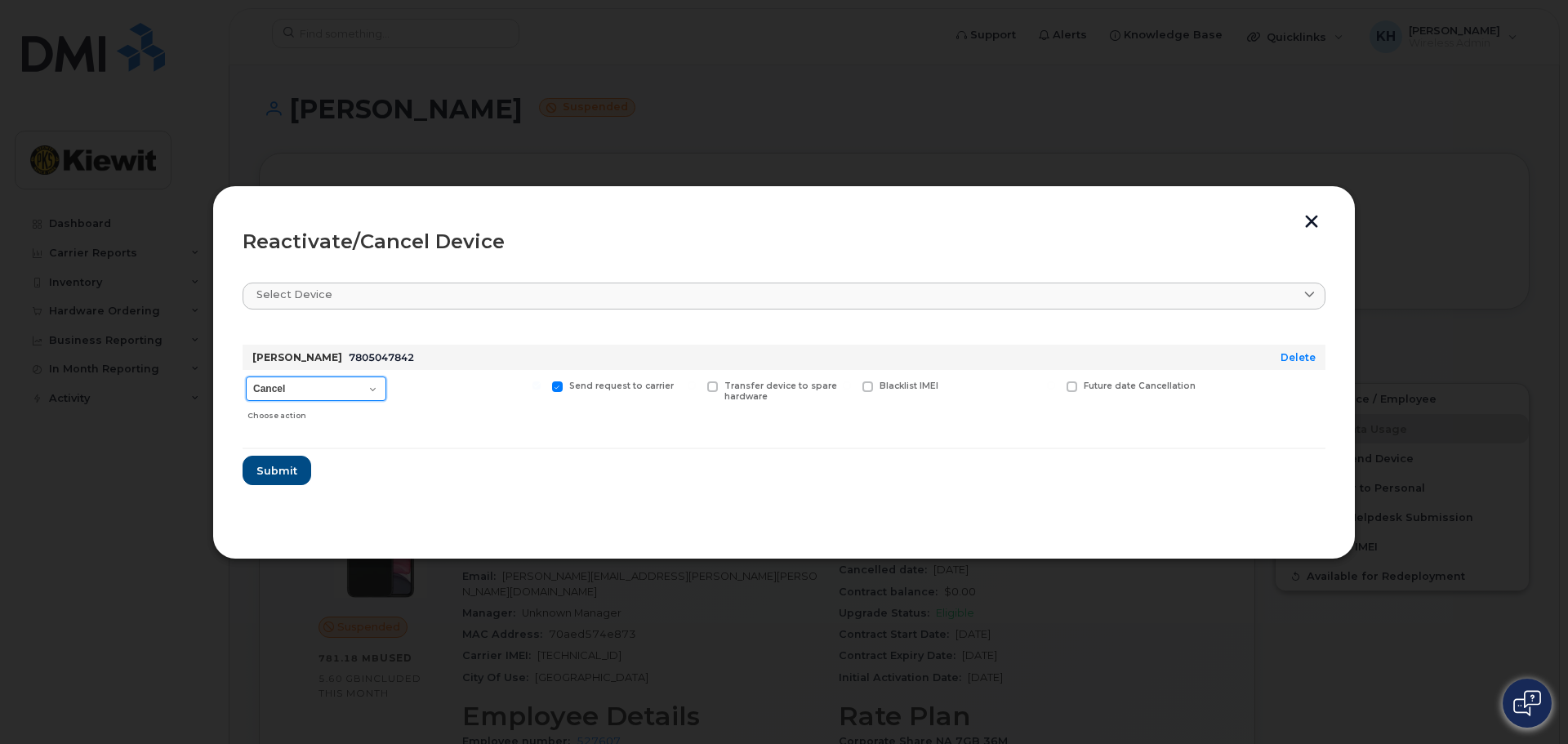click on "Cancel Suspend - Extend Suspension Reactivate" at bounding box center (316, 389) 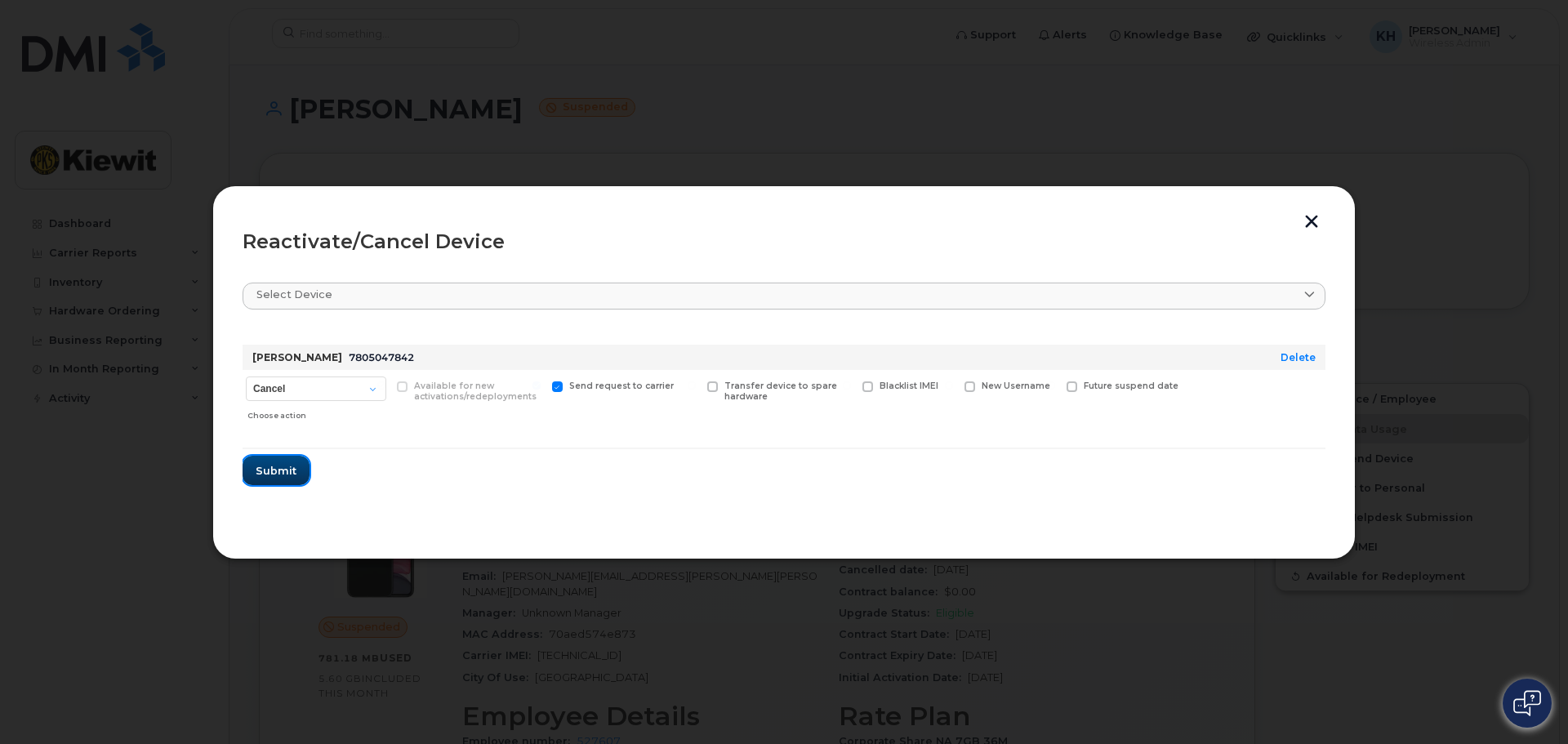 click on "Submit" at bounding box center [276, 470] 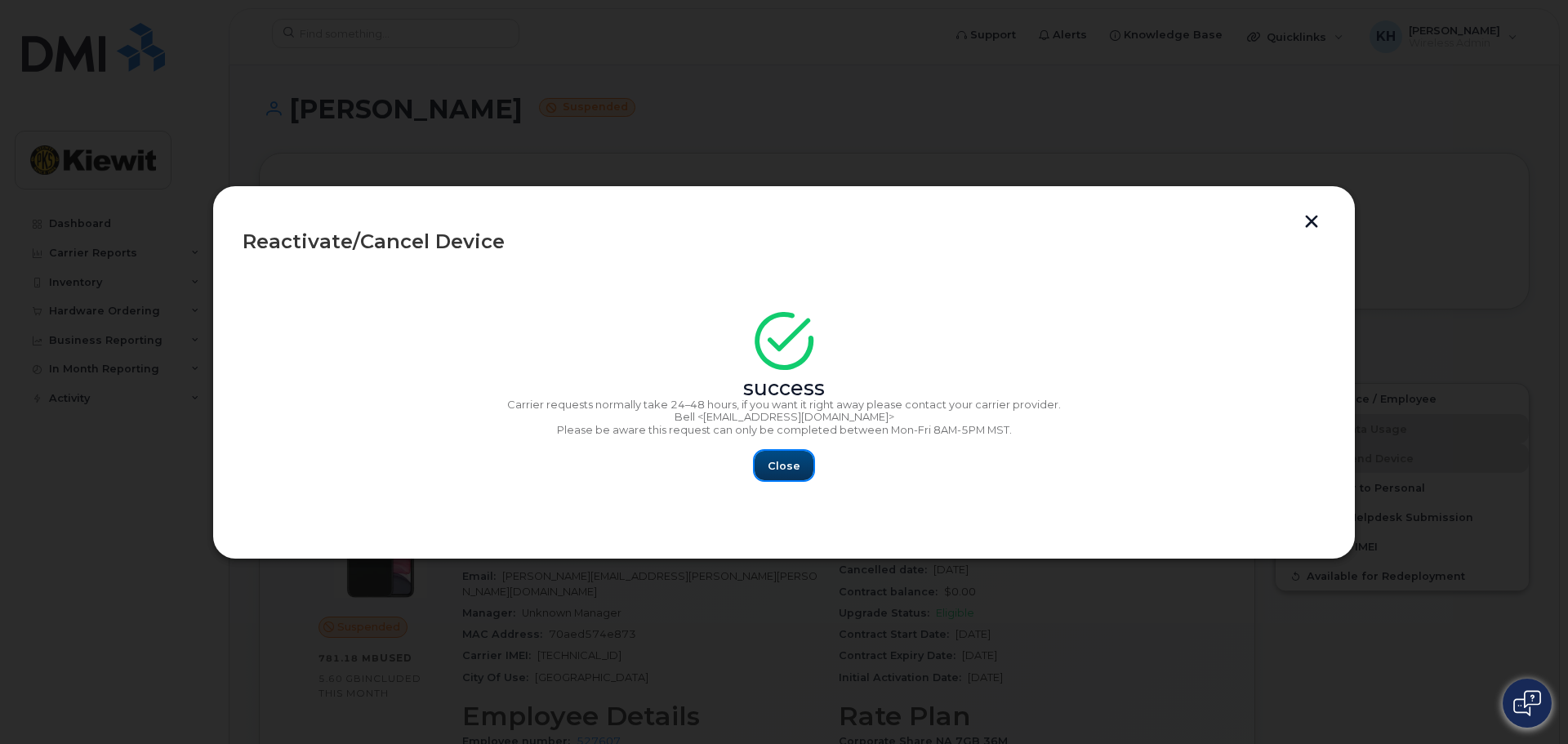 click on "Close" at bounding box center (784, 466) 